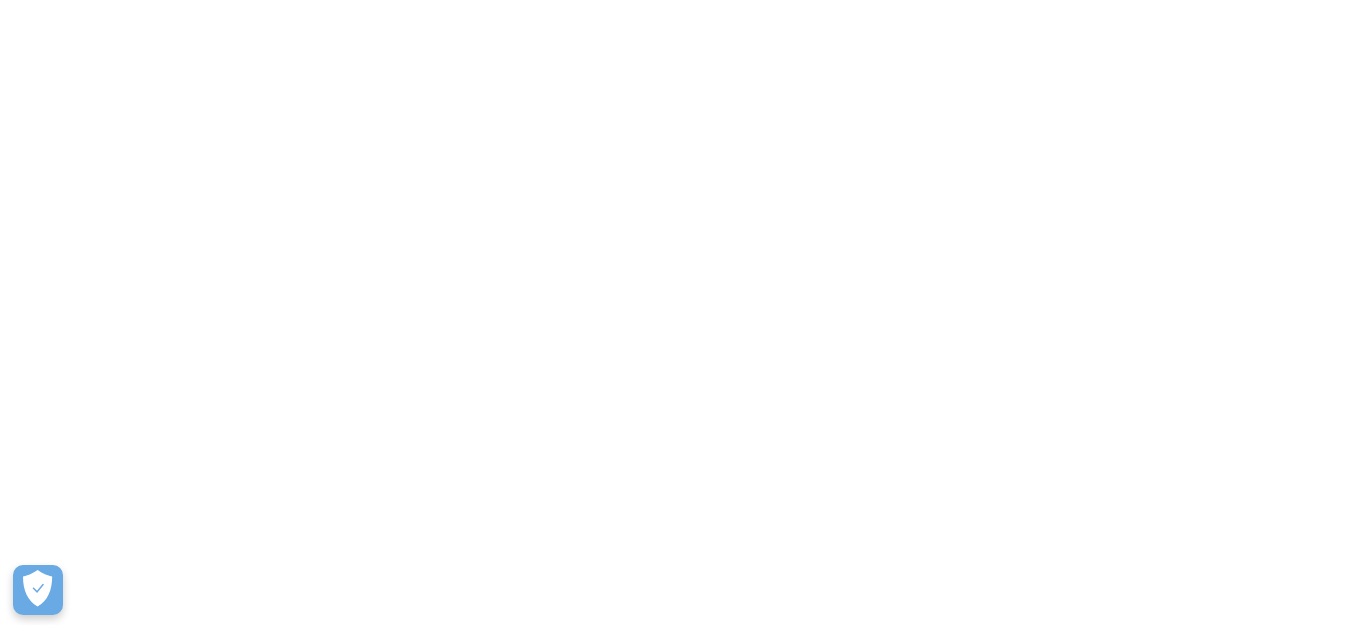 scroll, scrollTop: 0, scrollLeft: 0, axis: both 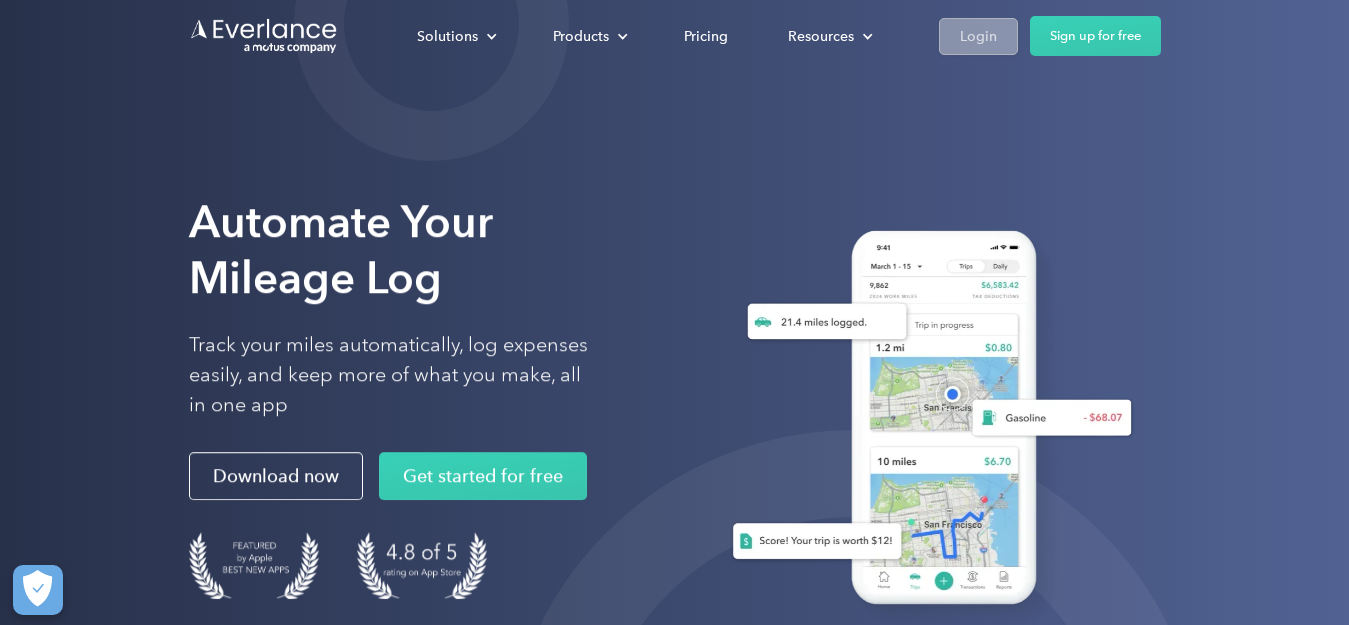 click on "Login" at bounding box center (978, 36) 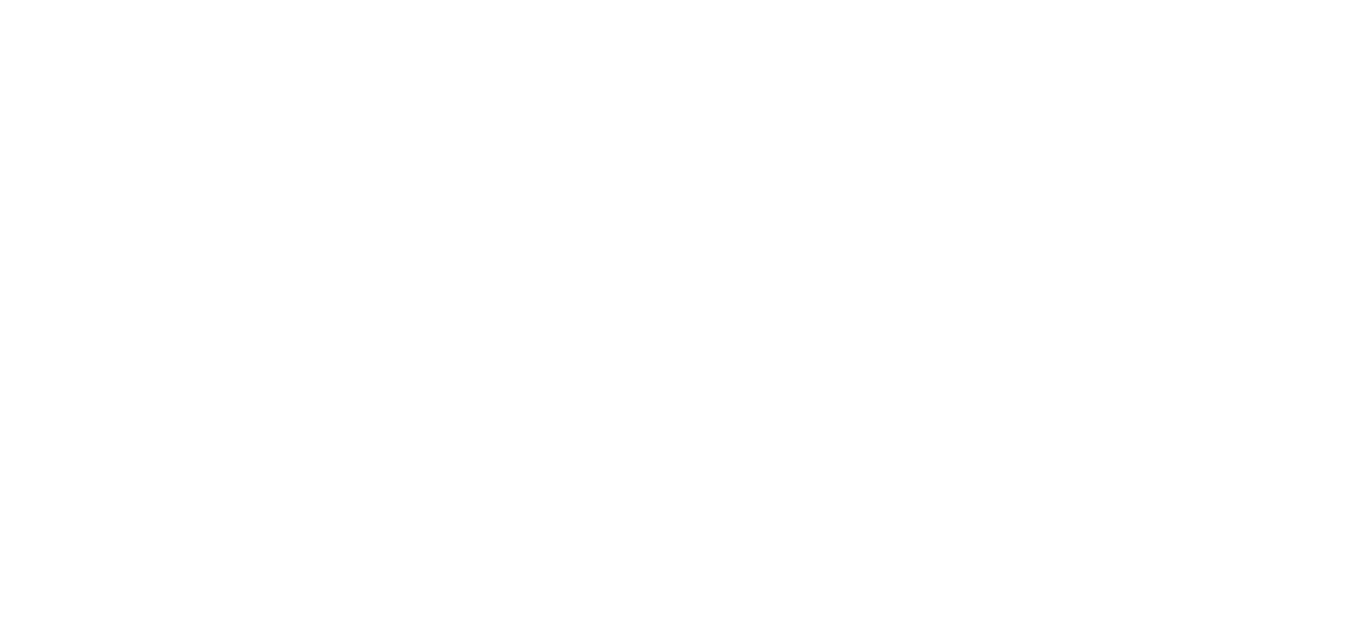 scroll, scrollTop: 0, scrollLeft: 0, axis: both 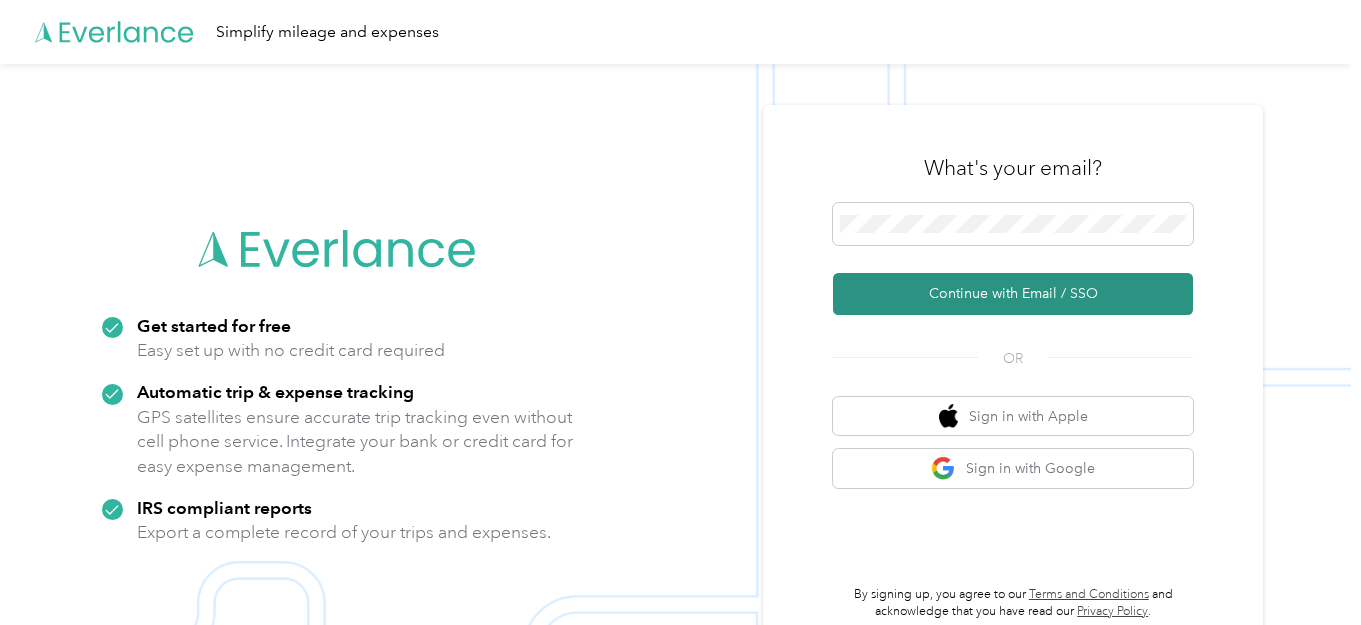 click on "Continue with Email / SSO" at bounding box center (1013, 294) 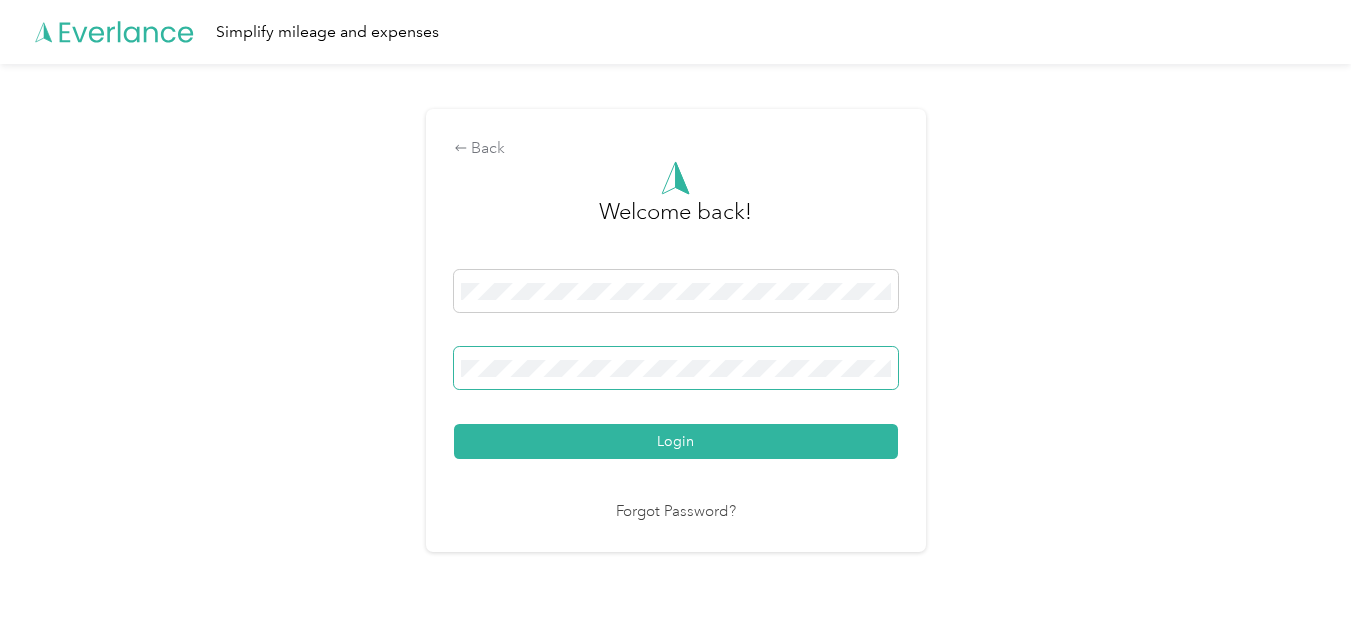 click on "Login" at bounding box center [676, 441] 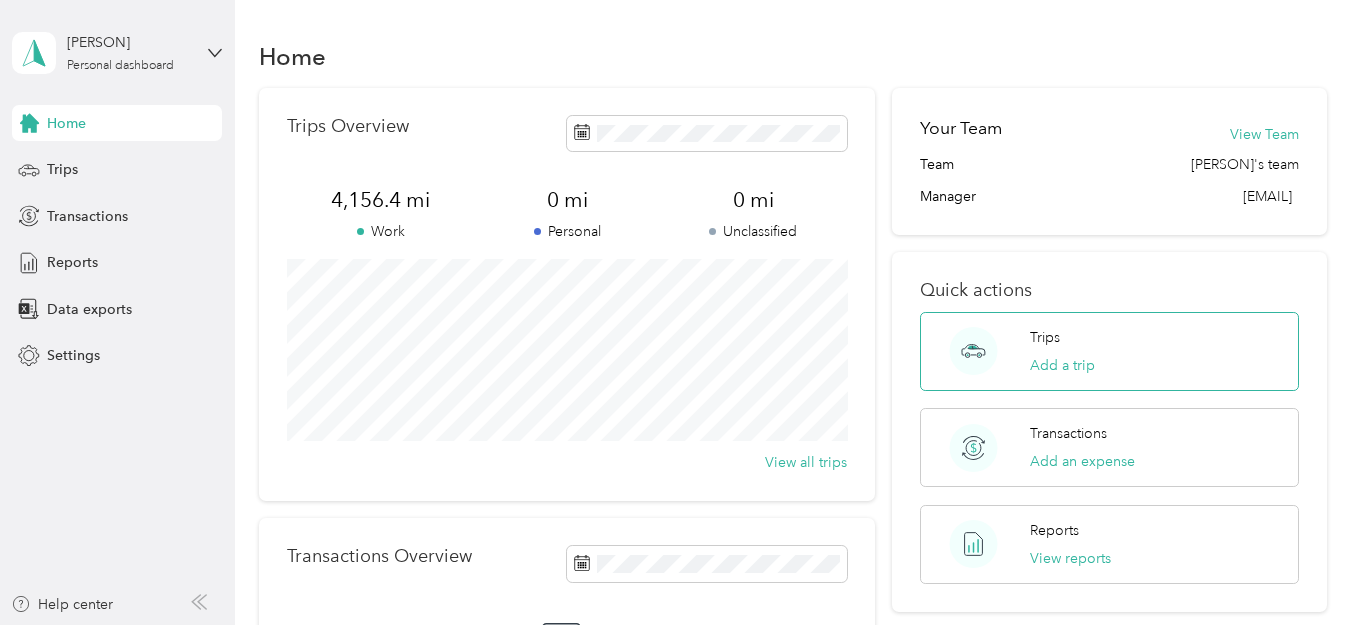 click 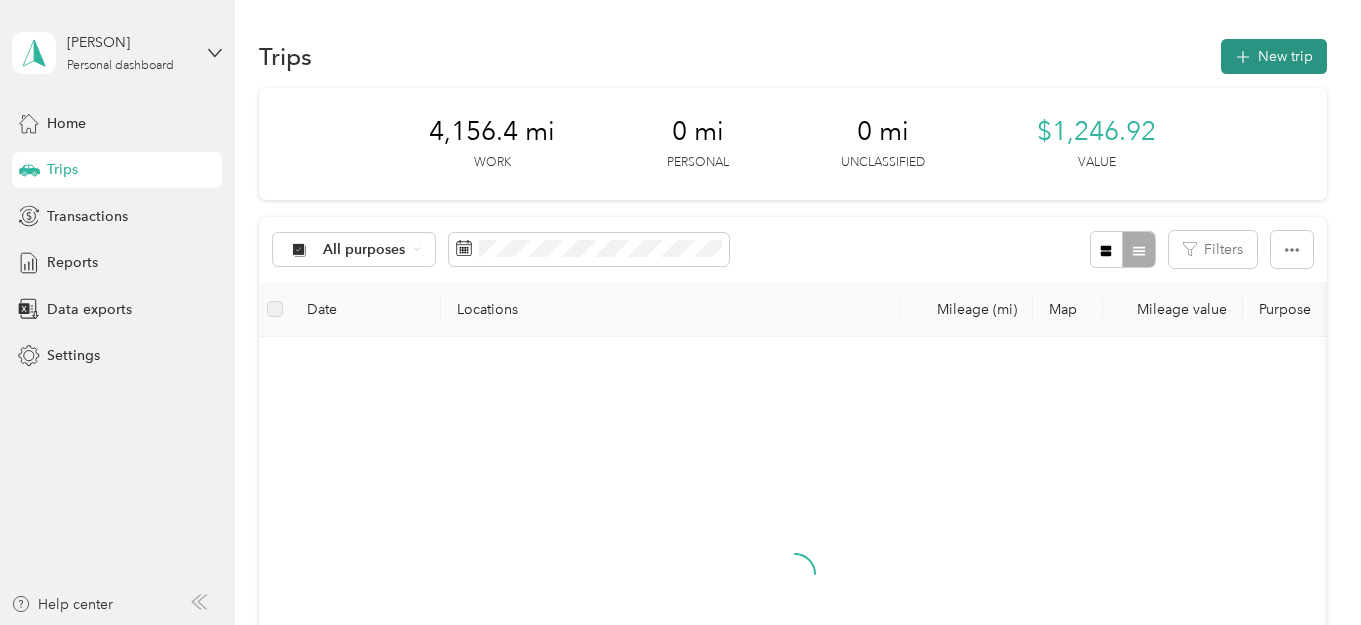 click on "New trip" at bounding box center [1274, 56] 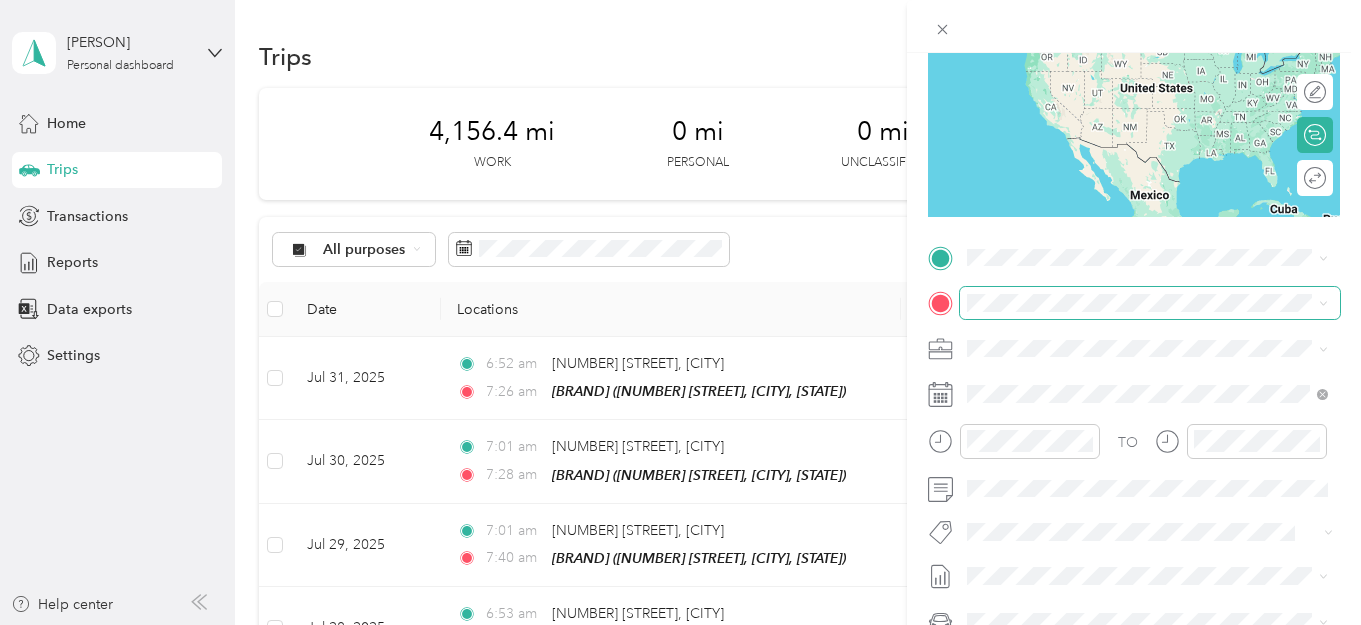 scroll, scrollTop: 249, scrollLeft: 0, axis: vertical 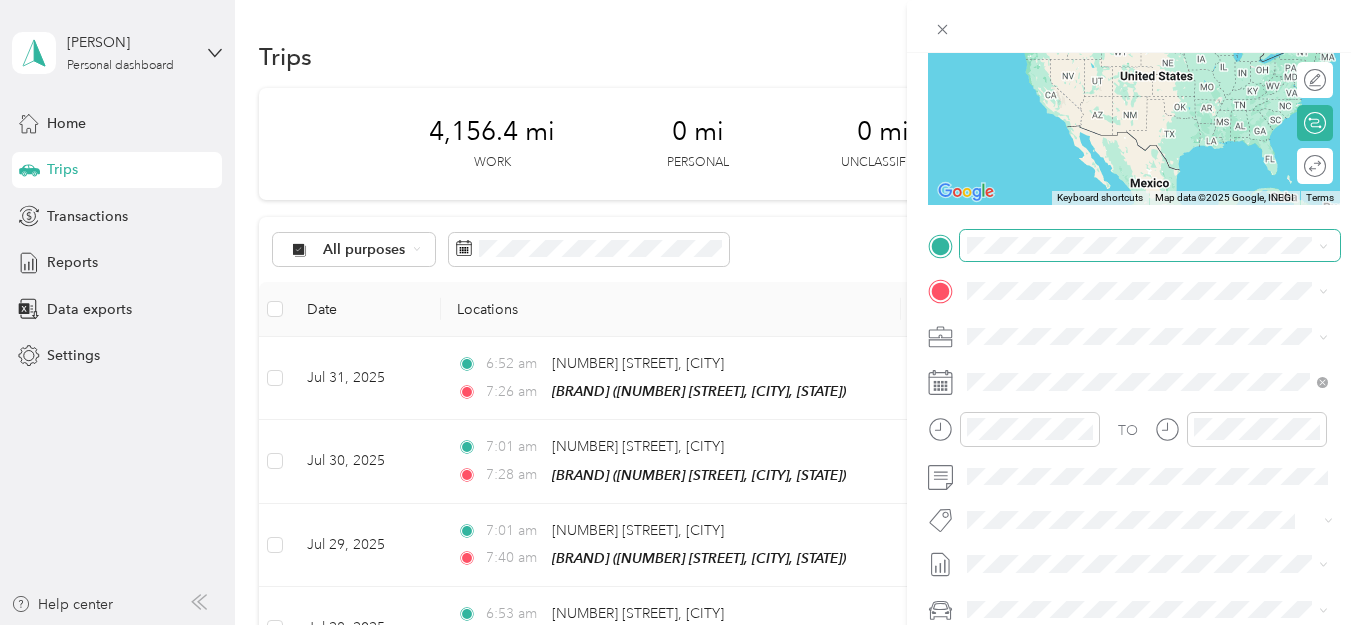 click at bounding box center (1150, 246) 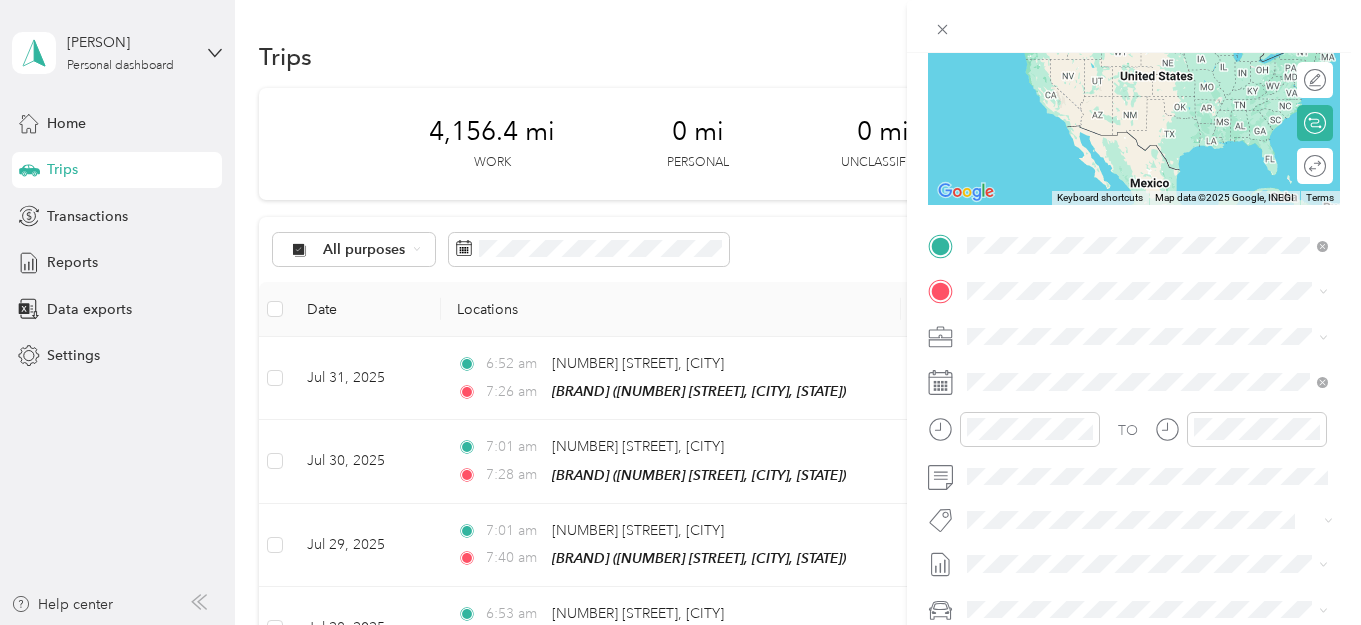 click on "1200 Chews Landing-Little Gloucester Road
Clementon, New Jersey 08021, United States" at bounding box center (1149, 326) 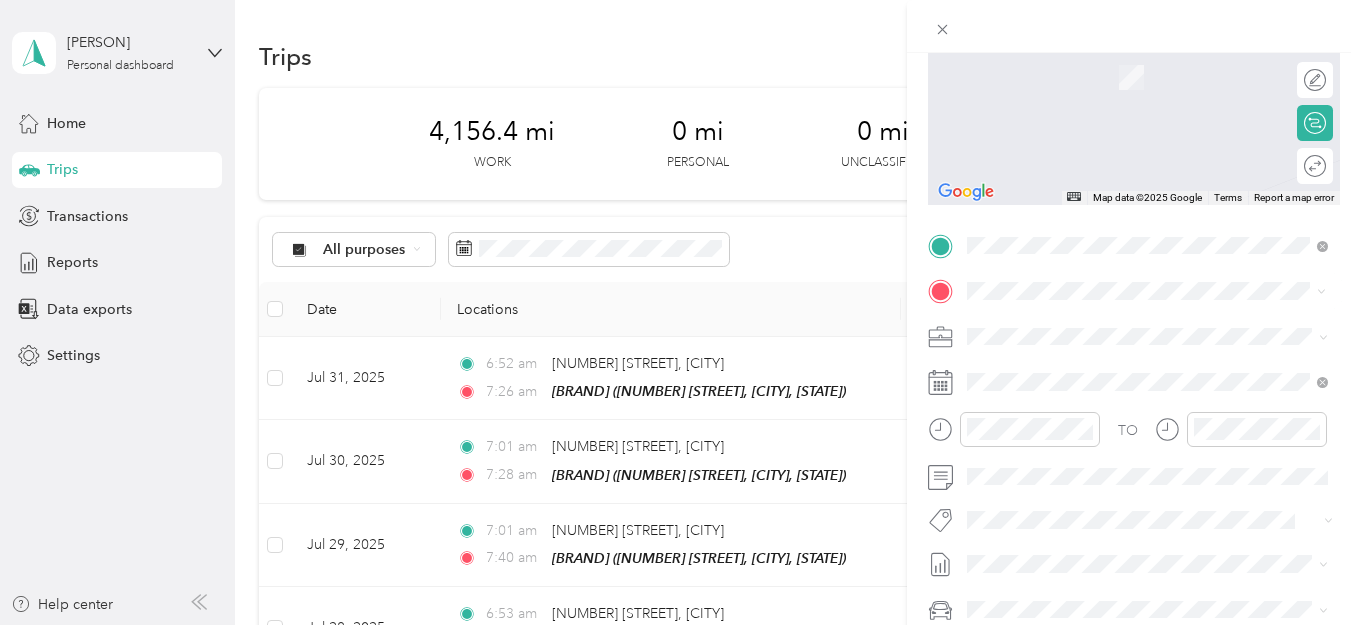 click on "65 Center Square Rd, 08085, Swedesboro, NJ, USA" at bounding box center (1151, 410) 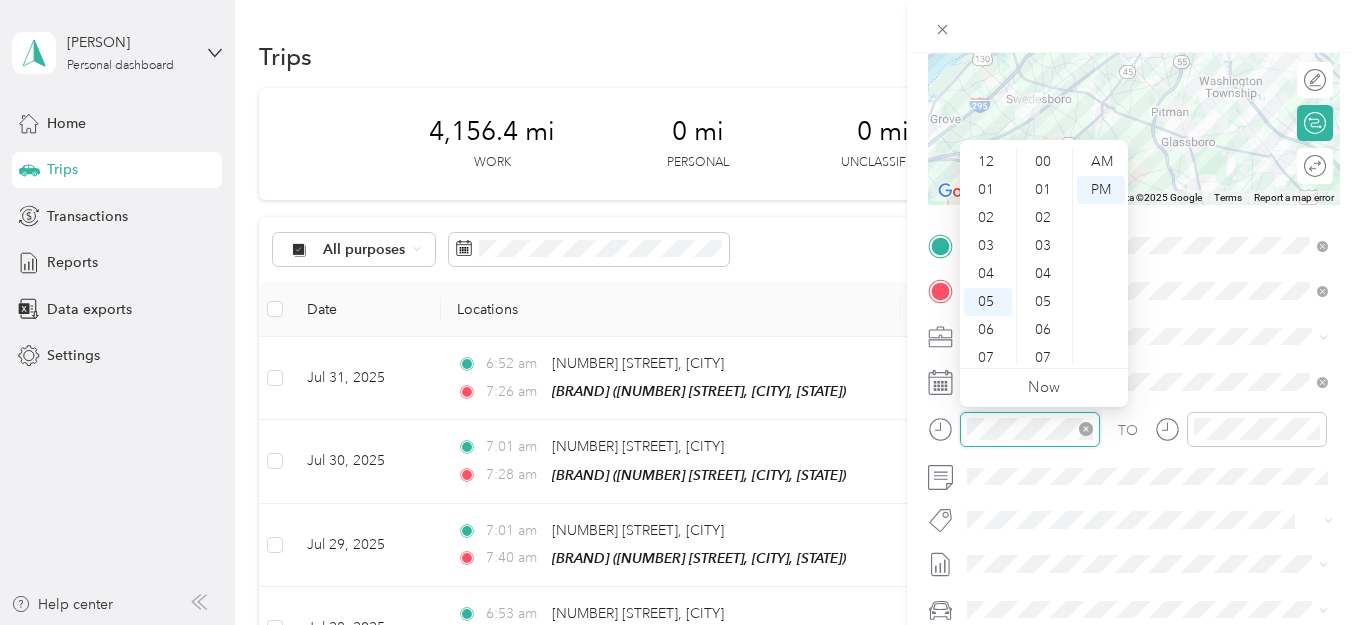 scroll, scrollTop: 614, scrollLeft: 0, axis: vertical 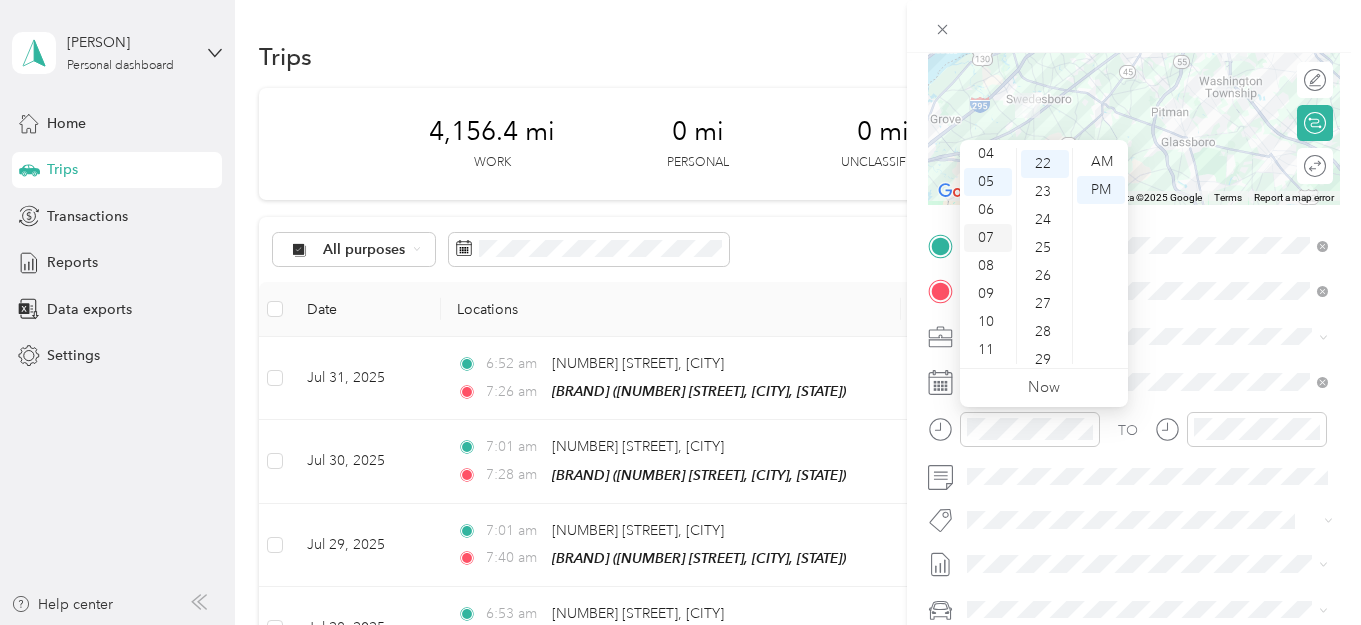 click on "07" at bounding box center (988, 238) 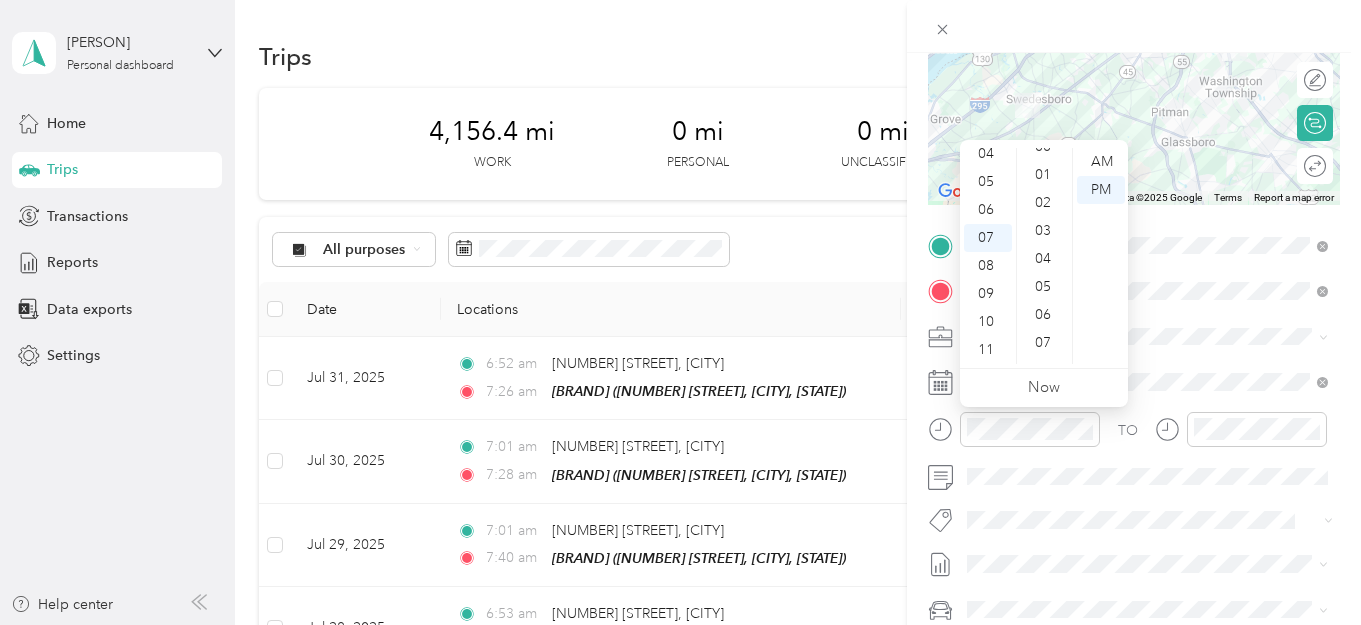 scroll, scrollTop: 0, scrollLeft: 0, axis: both 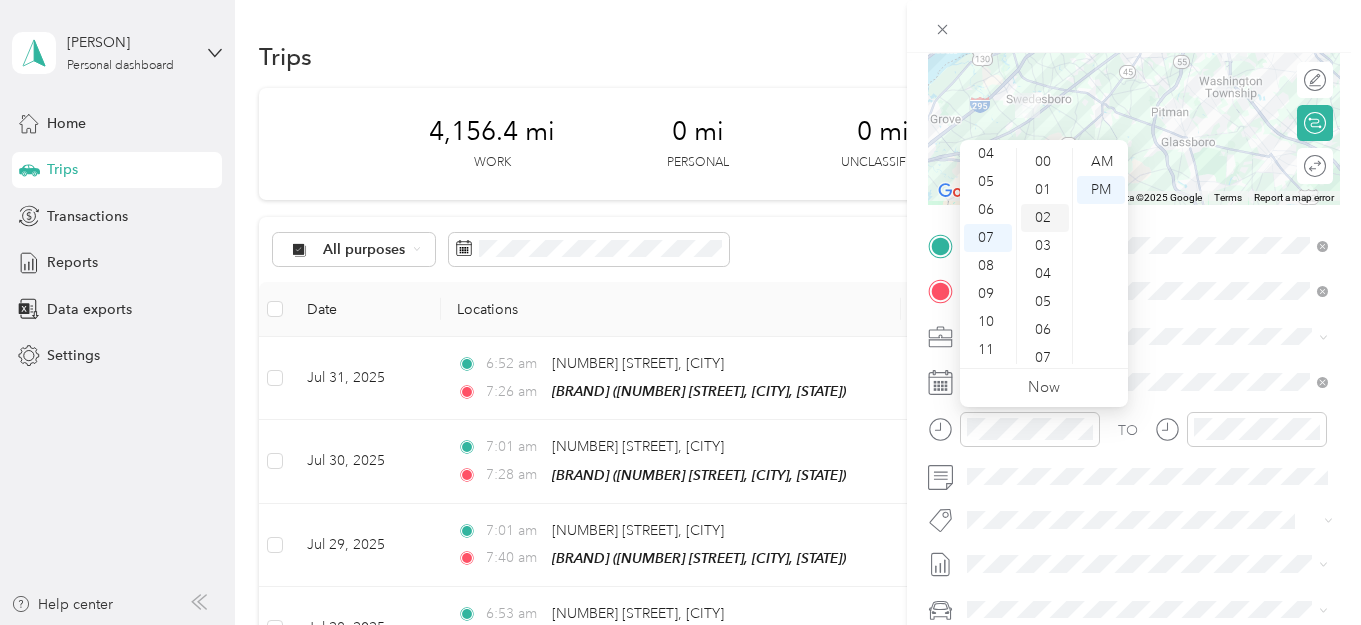 click on "02" at bounding box center (1045, 218) 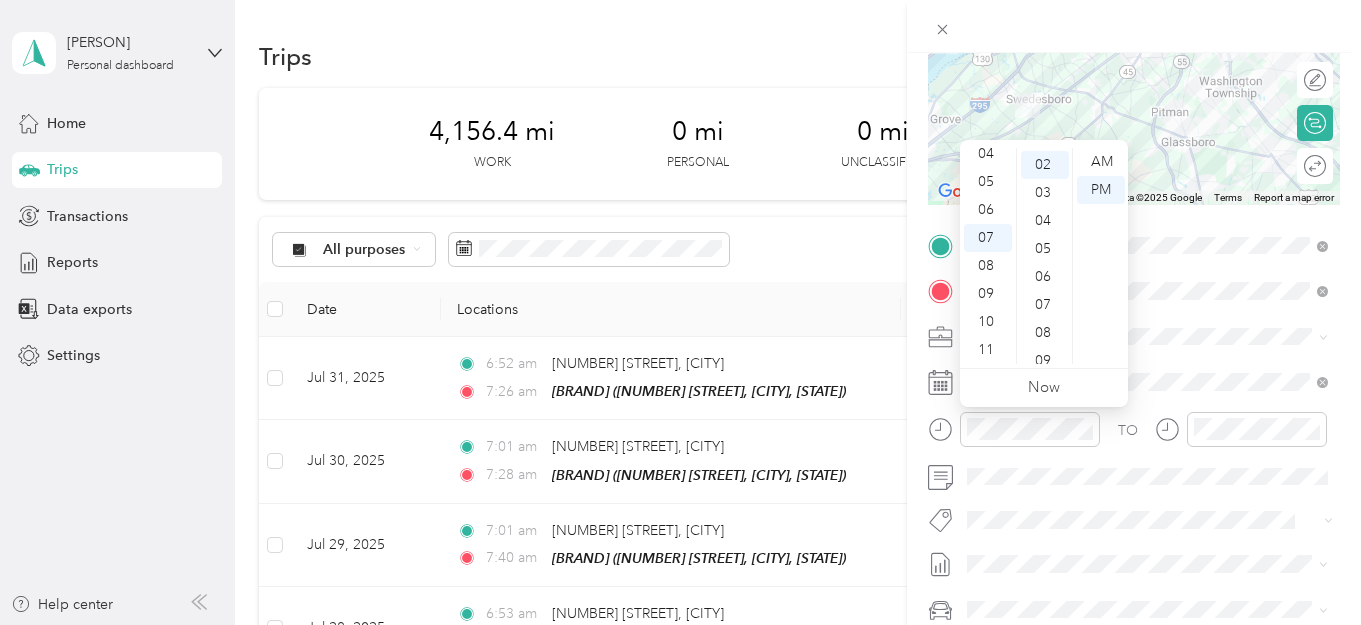 scroll, scrollTop: 54, scrollLeft: 0, axis: vertical 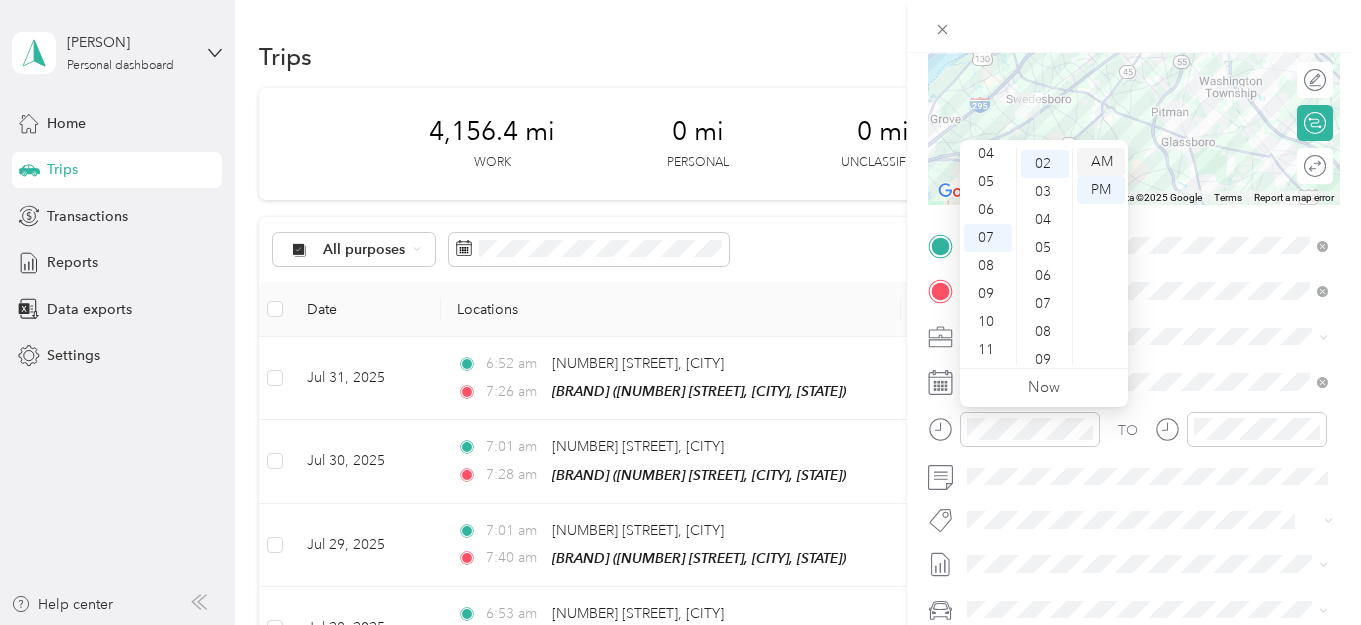 click on "AM" at bounding box center (1101, 162) 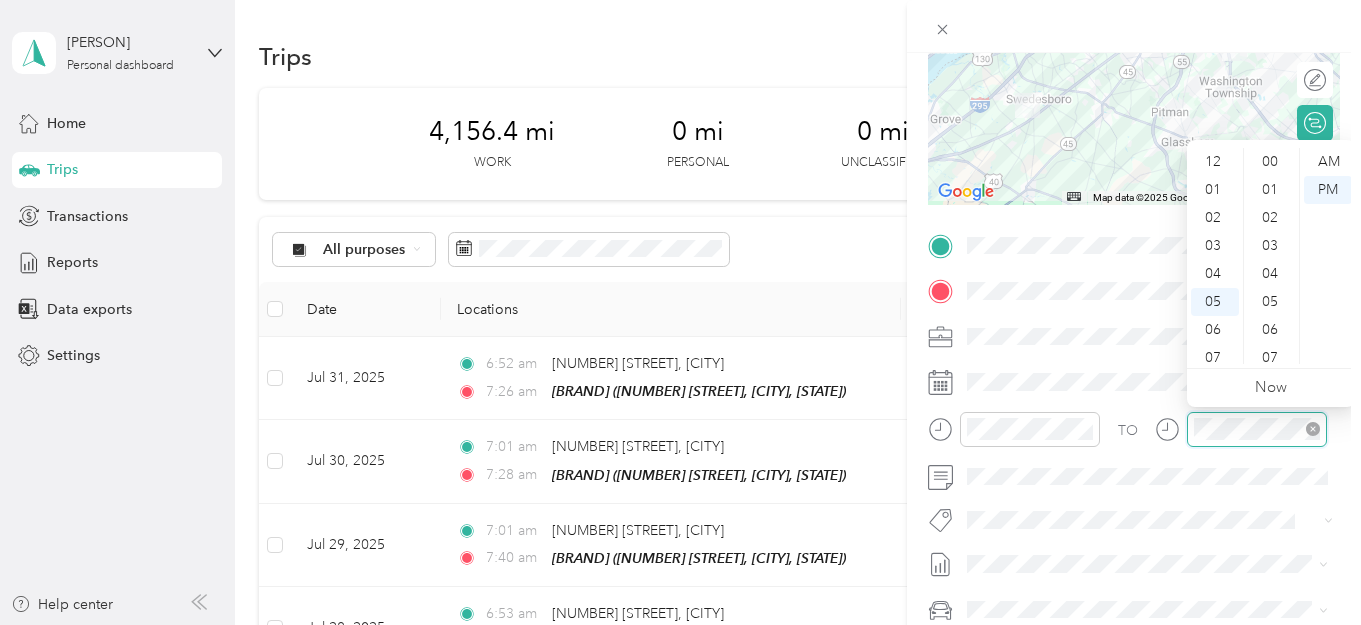 scroll, scrollTop: 614, scrollLeft: 0, axis: vertical 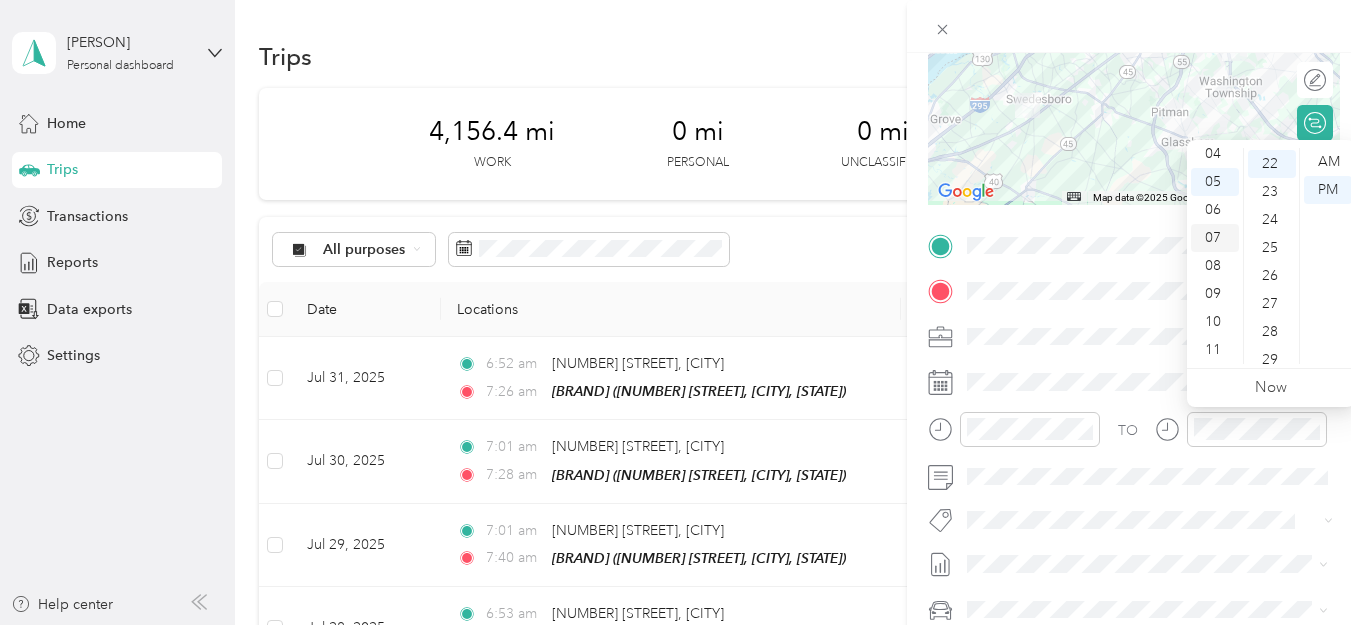 click on "07" at bounding box center (1215, 238) 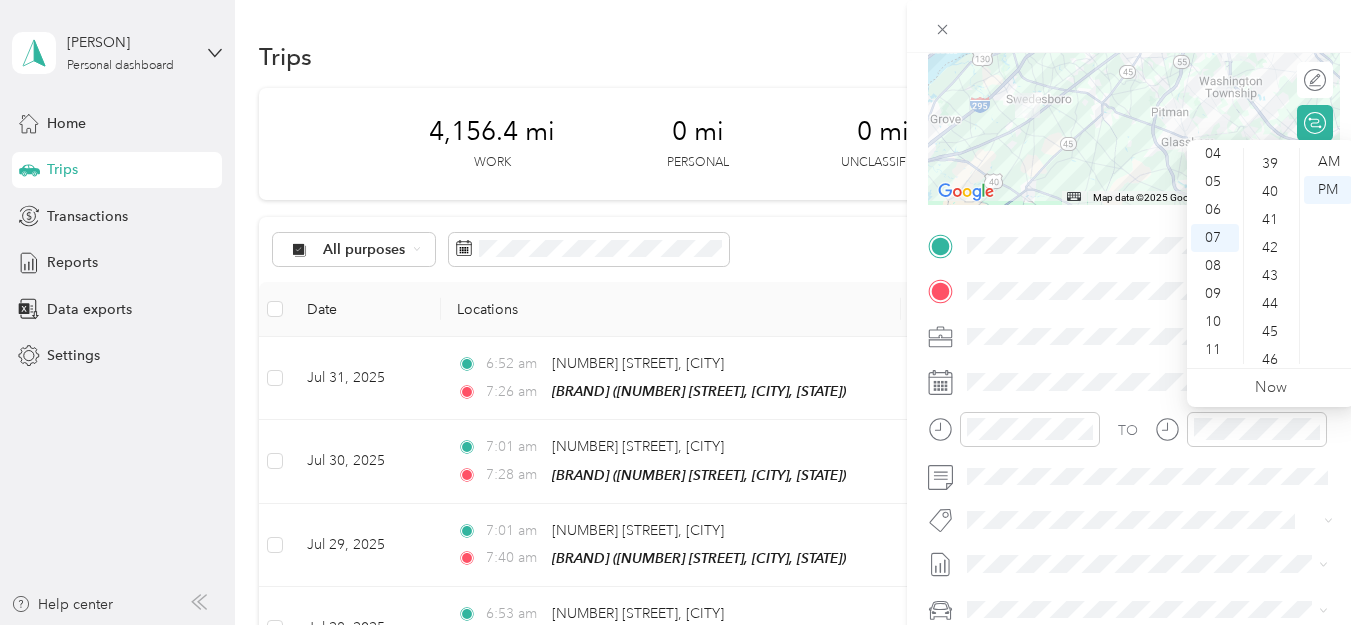 scroll, scrollTop: 1098, scrollLeft: 0, axis: vertical 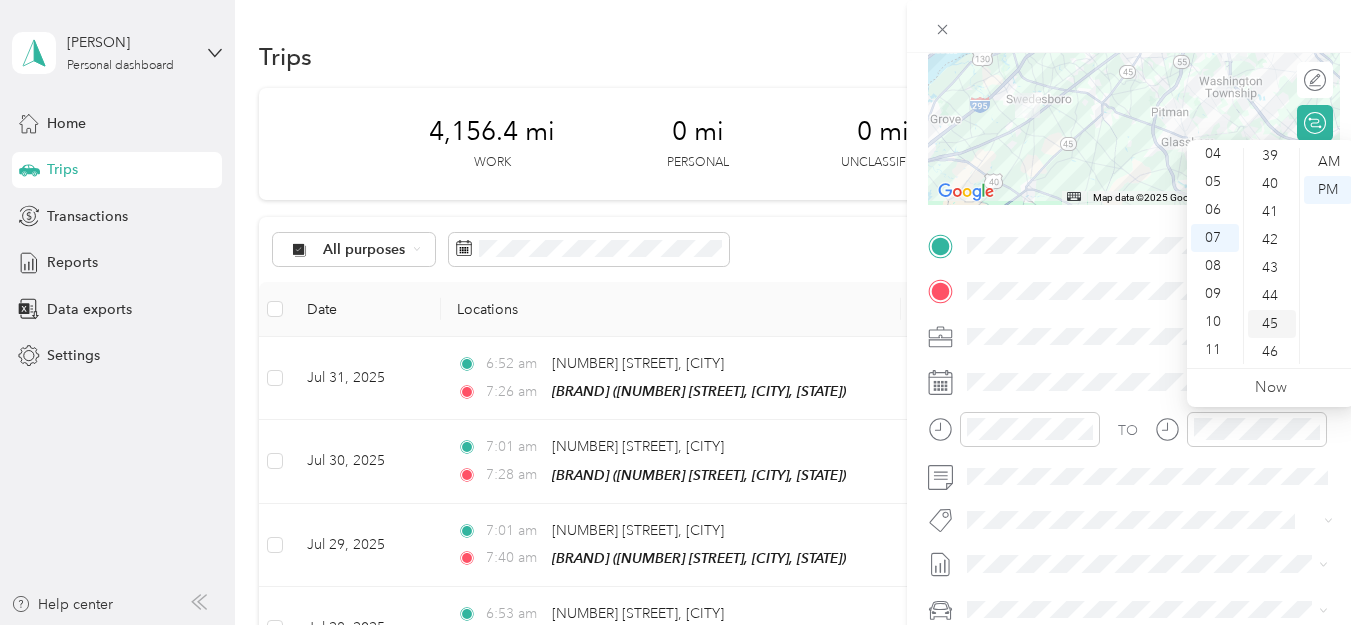 click on "45" at bounding box center [1272, 324] 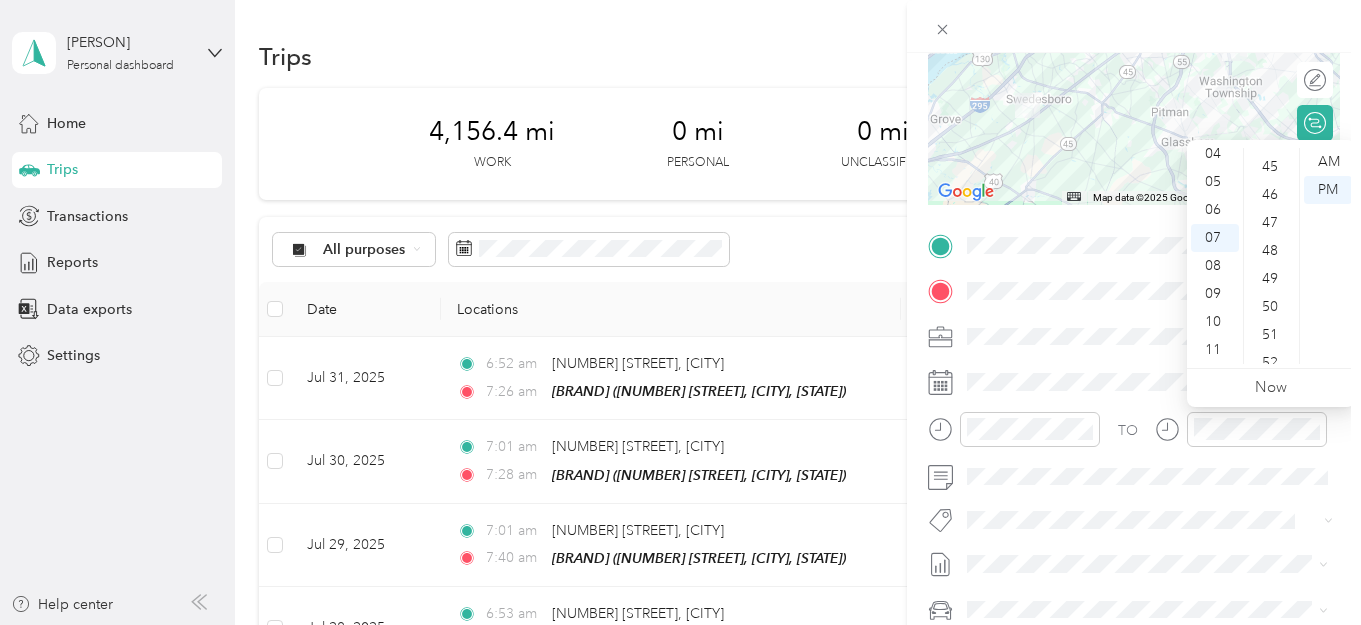scroll, scrollTop: 1258, scrollLeft: 0, axis: vertical 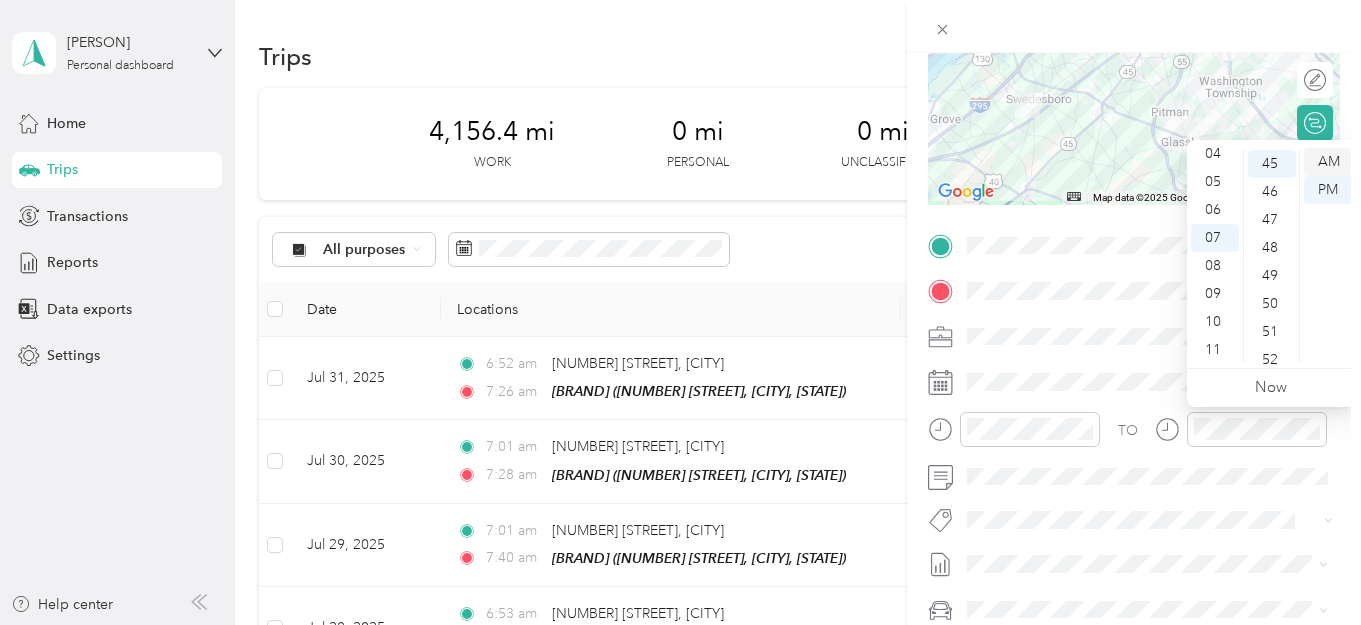 click on "AM" at bounding box center [1328, 162] 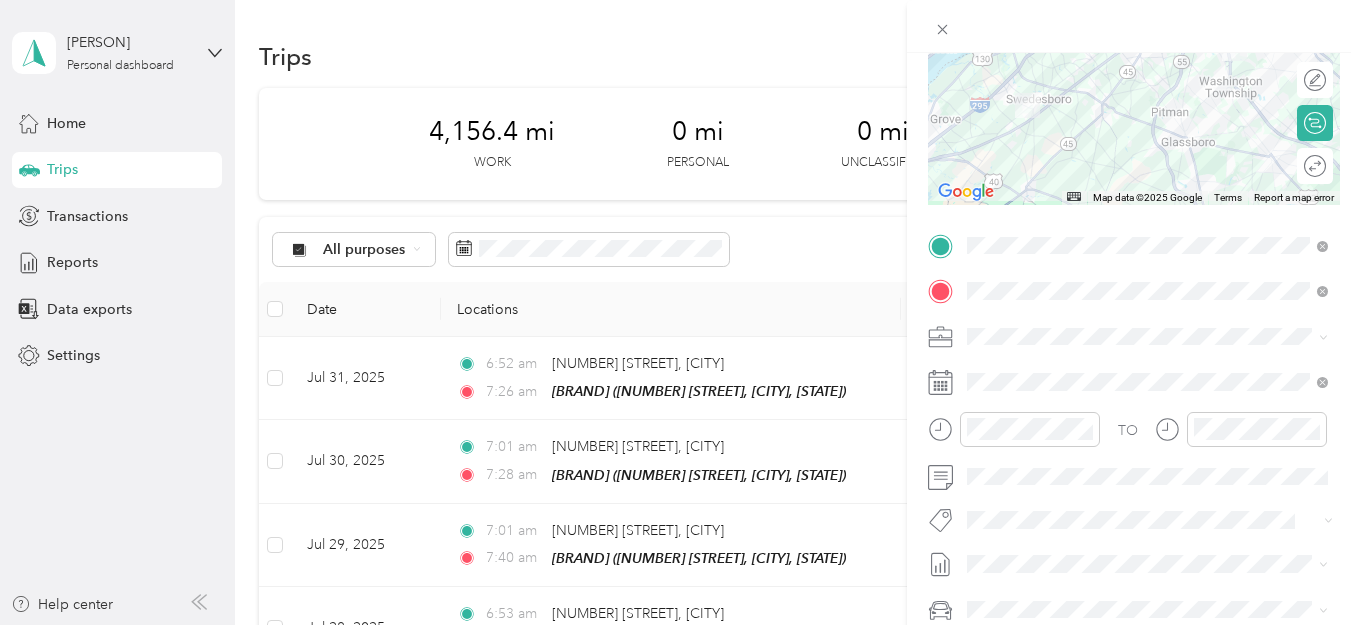 click on "Round trip" at bounding box center [1326, 166] 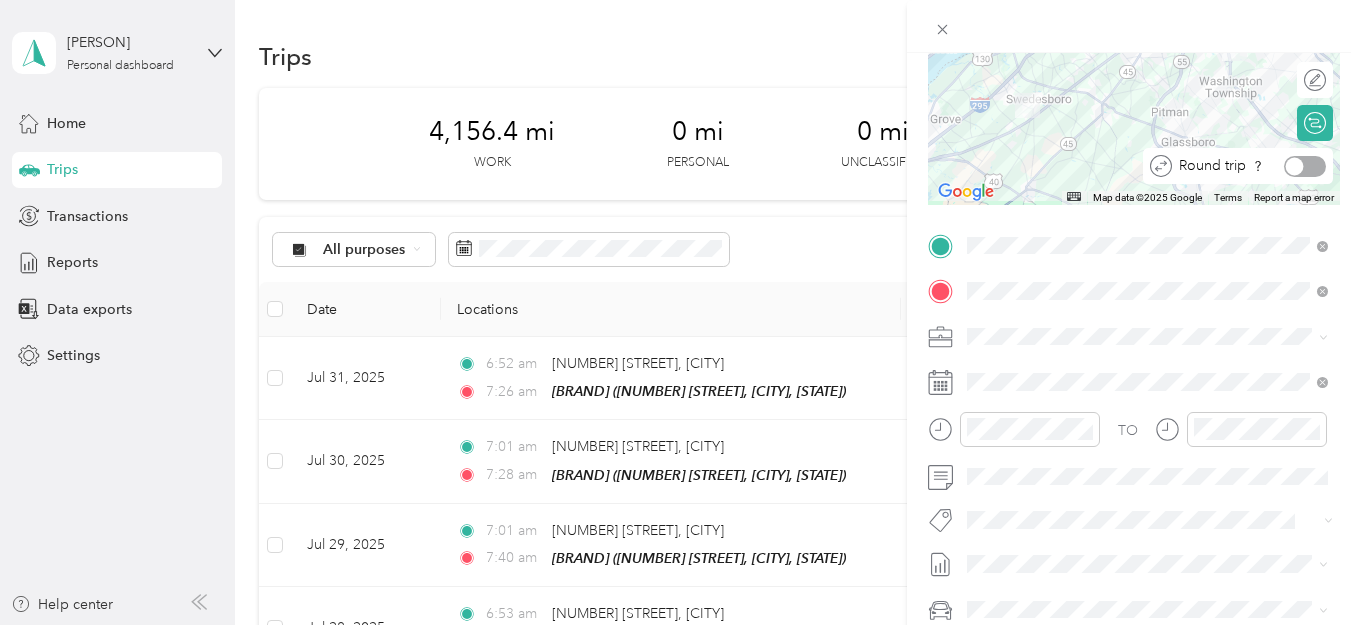 click at bounding box center [1305, 166] 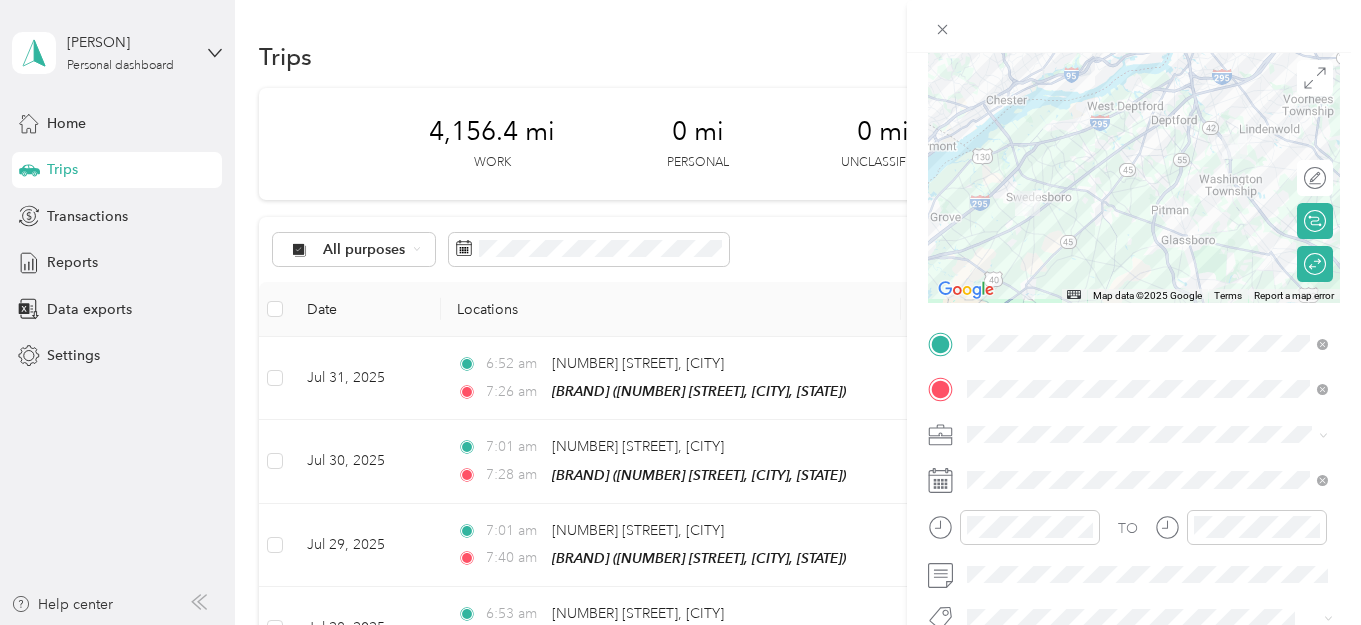 scroll, scrollTop: 0, scrollLeft: 0, axis: both 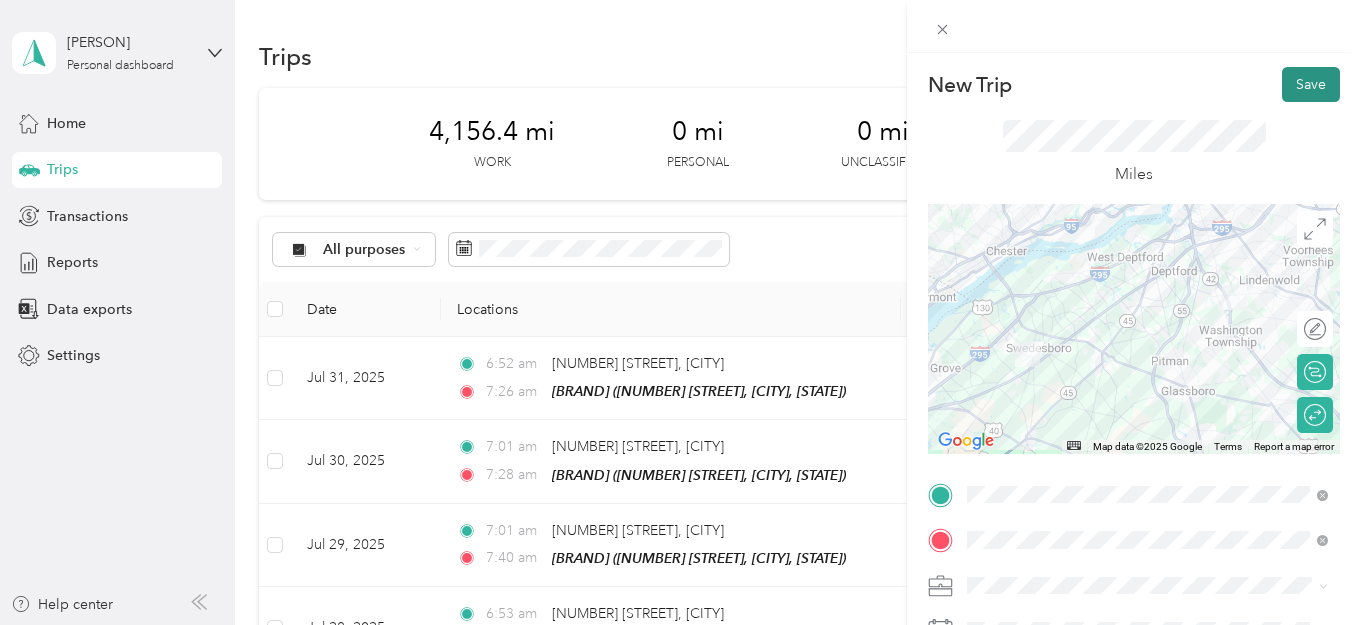 click on "Save" at bounding box center (1311, 84) 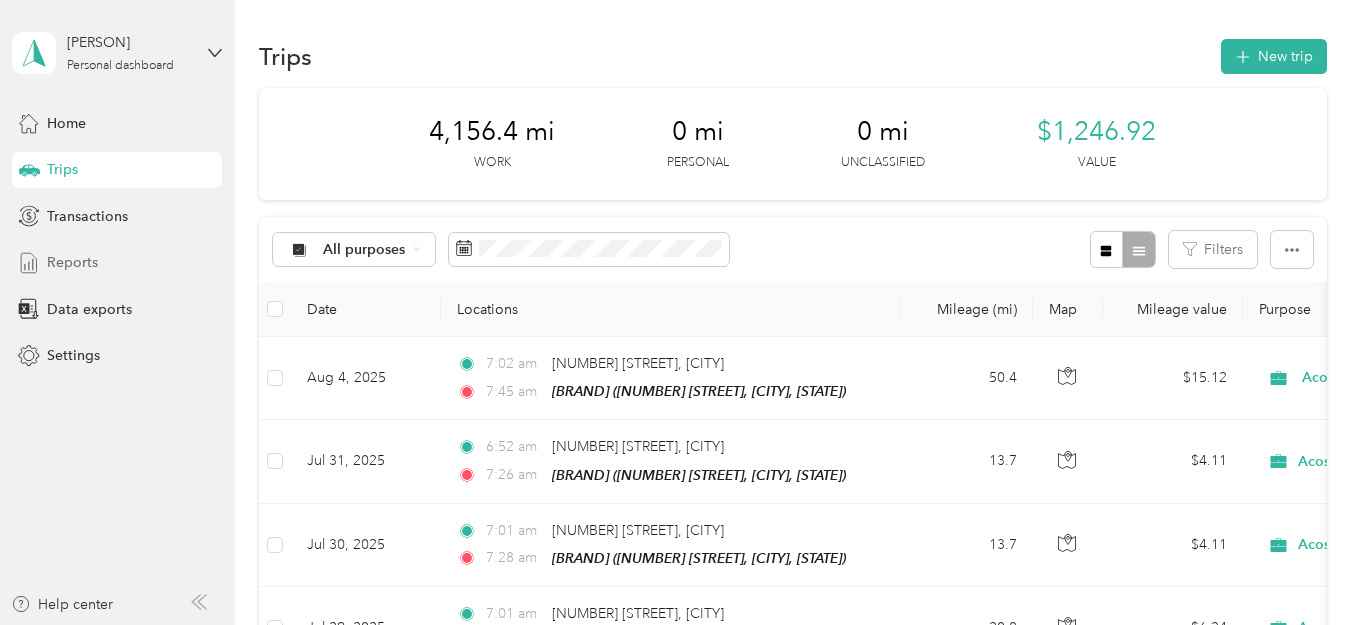 click on "Reports" at bounding box center [72, 262] 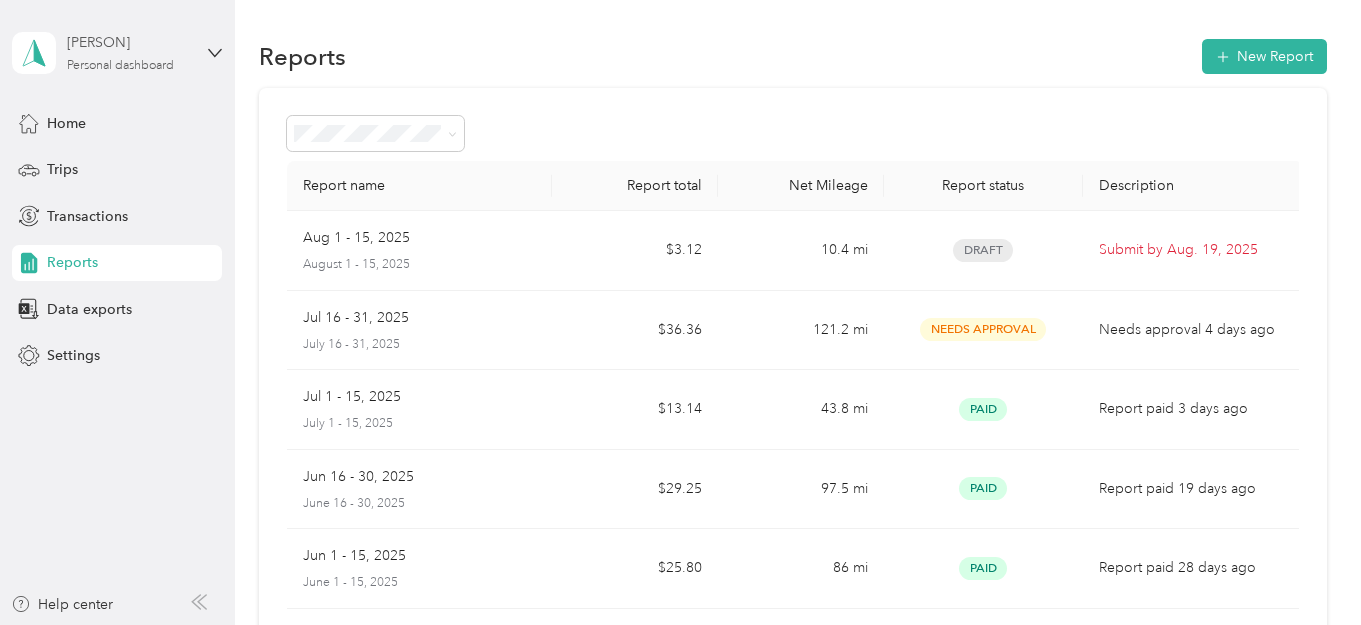 click on "William Kurdyla Personal dashboard" at bounding box center (129, 52) 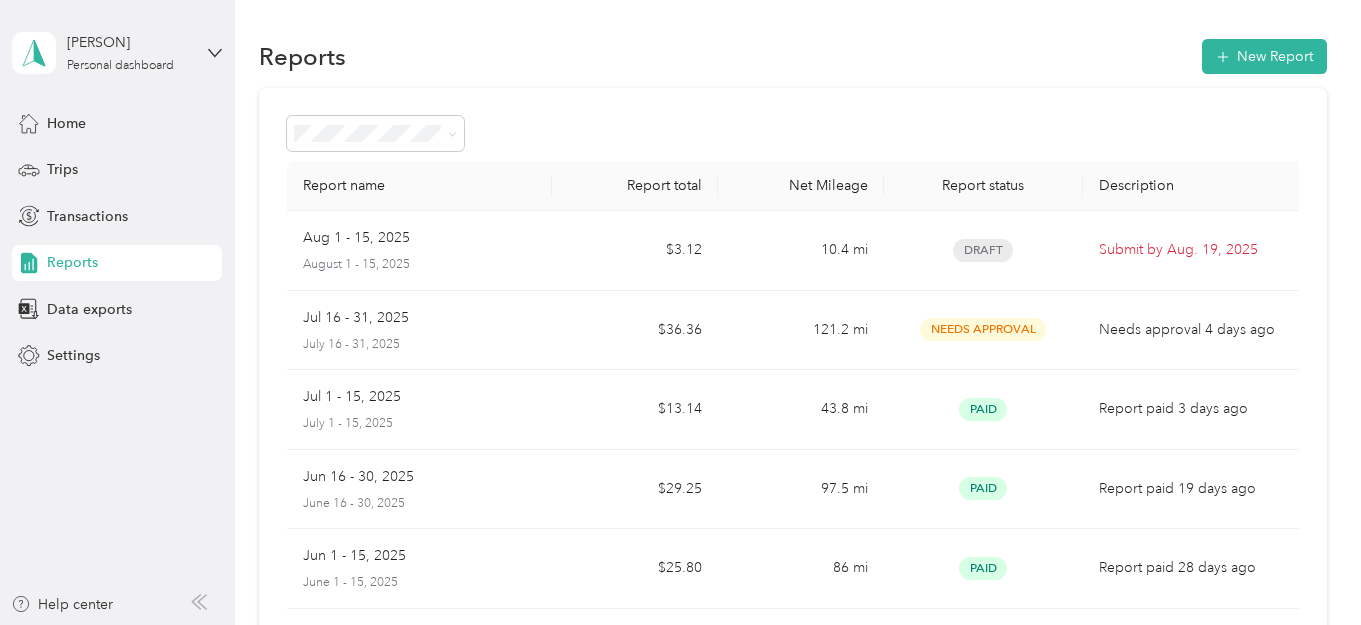 click on "Log out" at bounding box center (165, 164) 